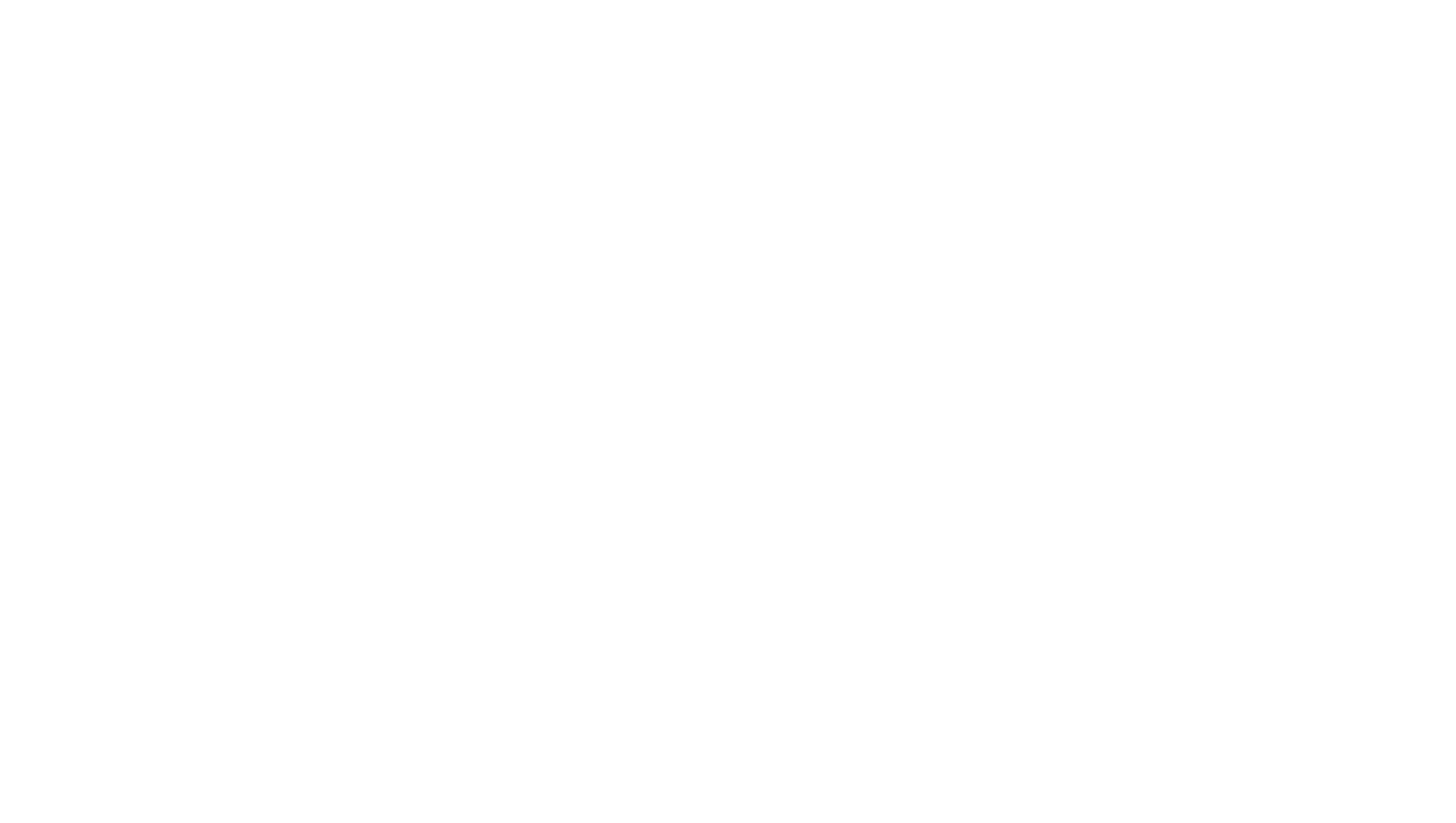 scroll, scrollTop: 0, scrollLeft: 0, axis: both 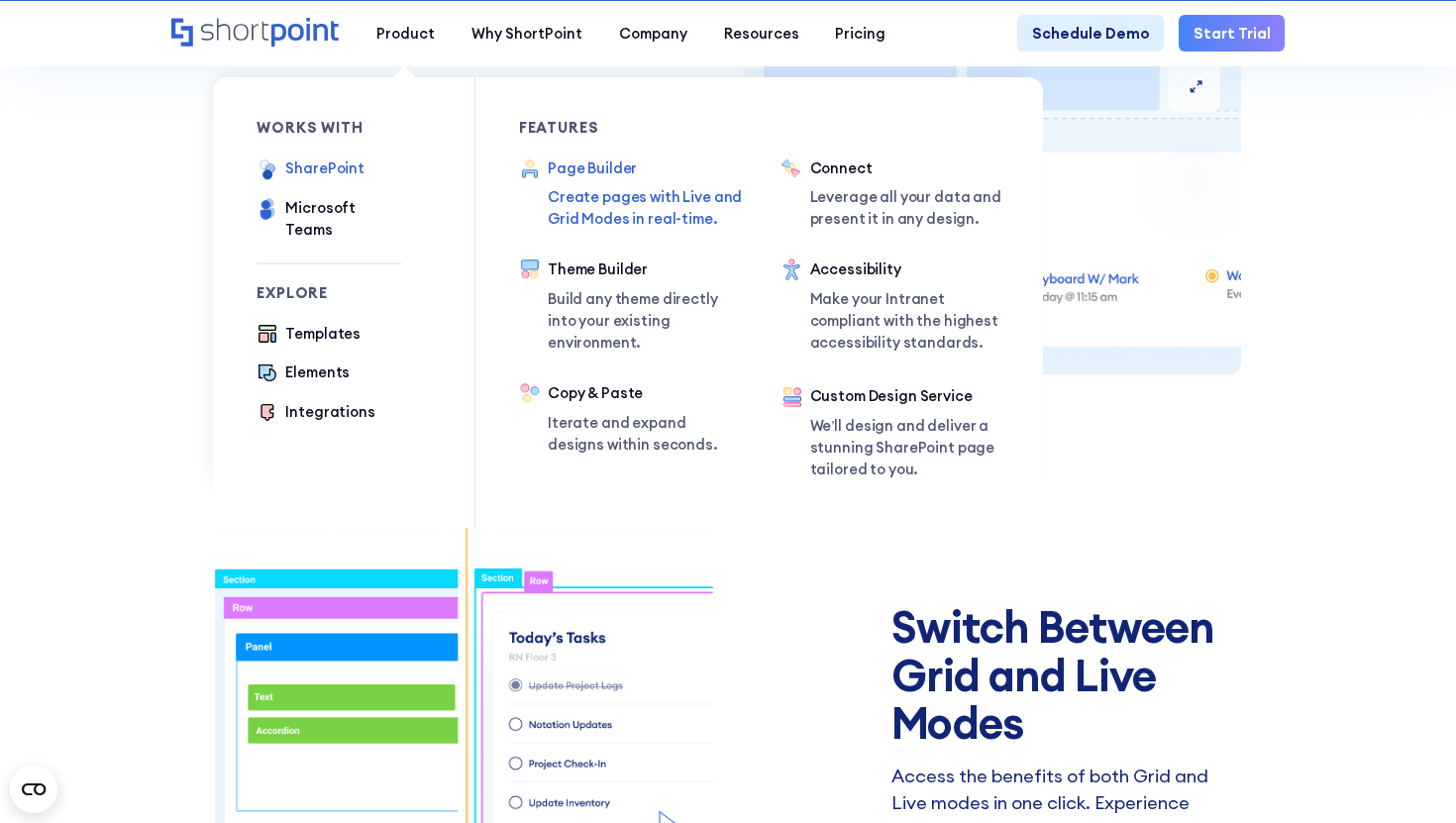 click on "SharePoint" at bounding box center [325, 168] 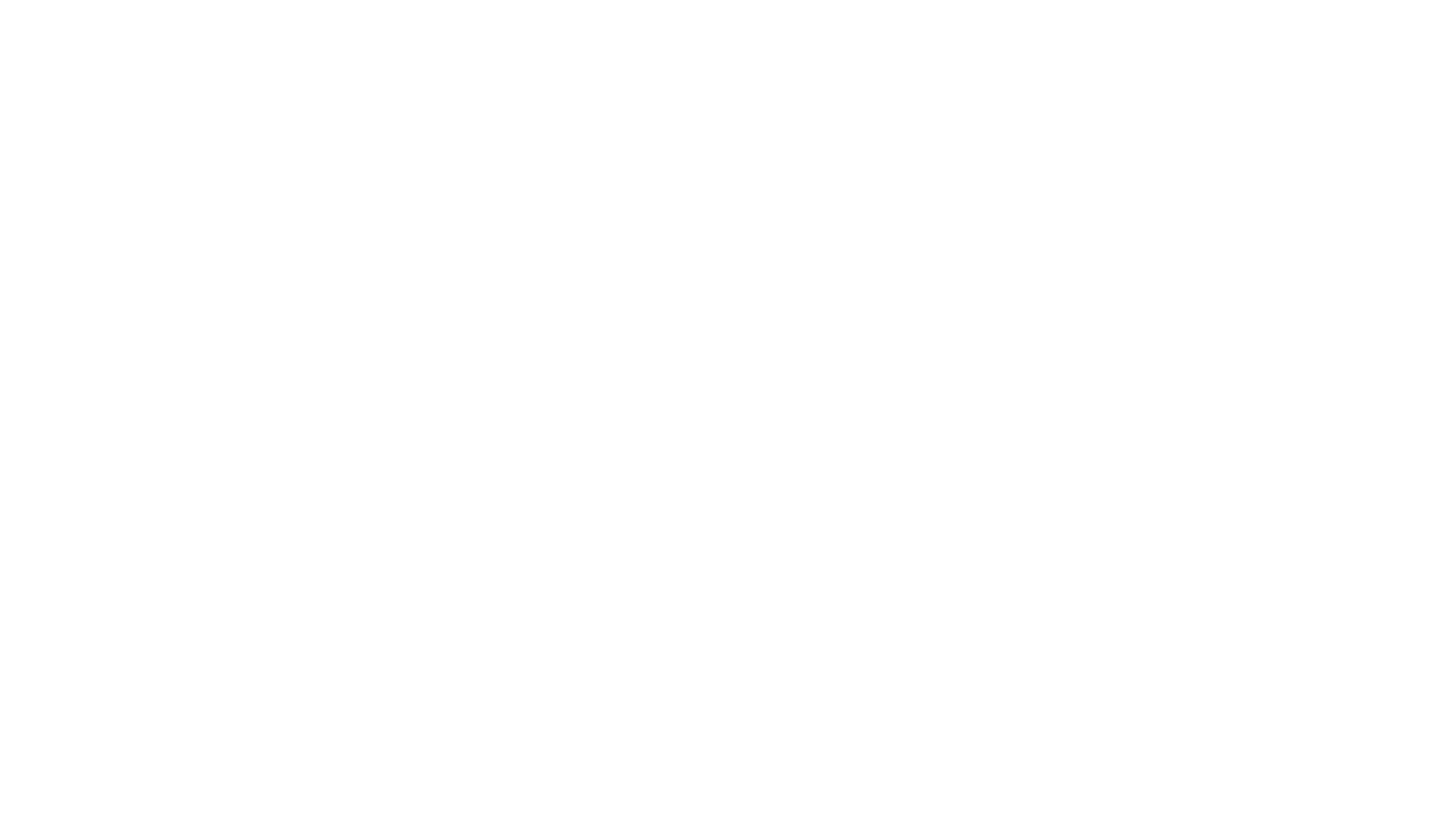 scroll, scrollTop: 0, scrollLeft: 0, axis: both 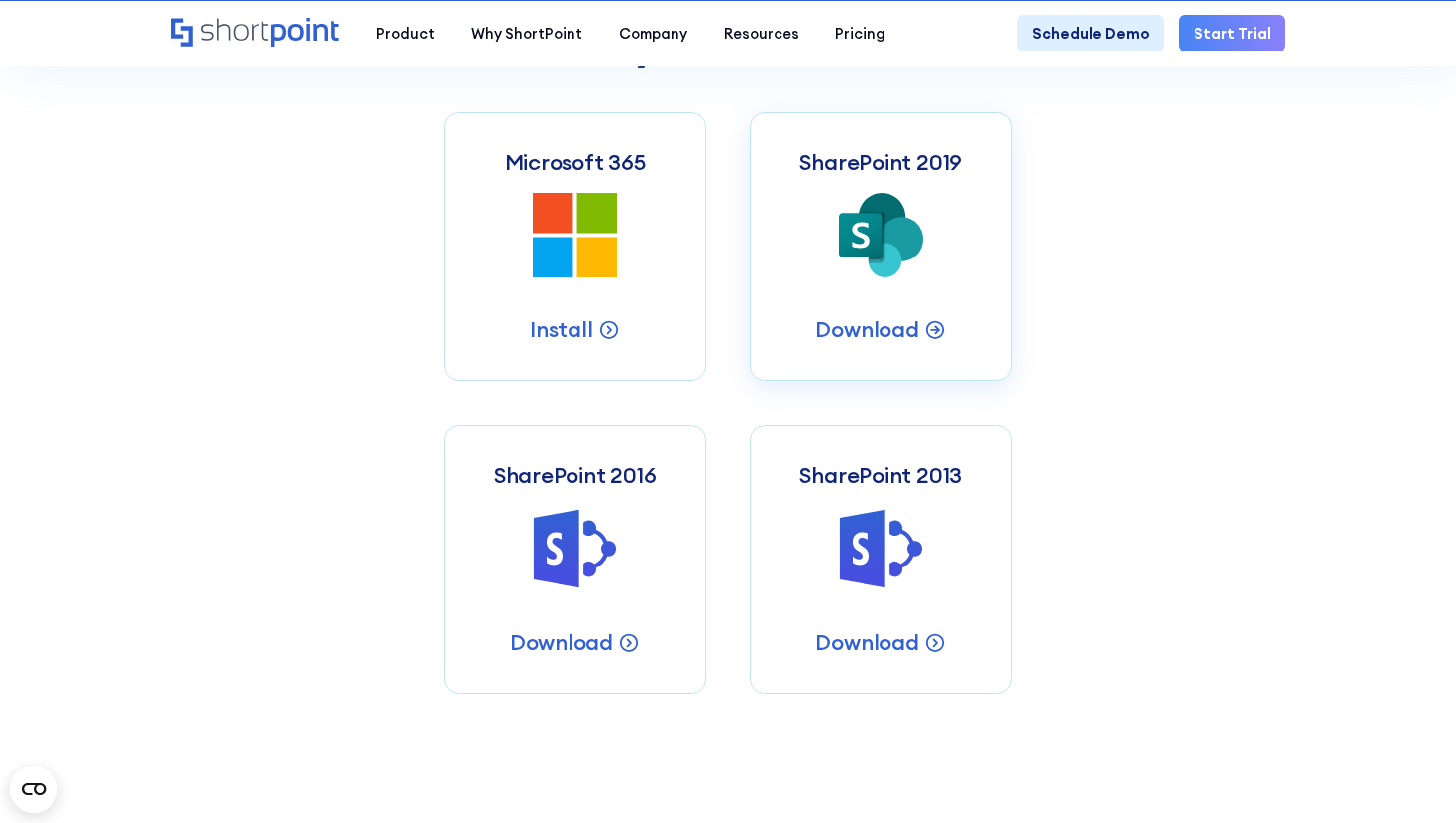 click on "SharePoint 2019 SharePoint 2019 Server Intranets Download" at bounding box center (881, 247) 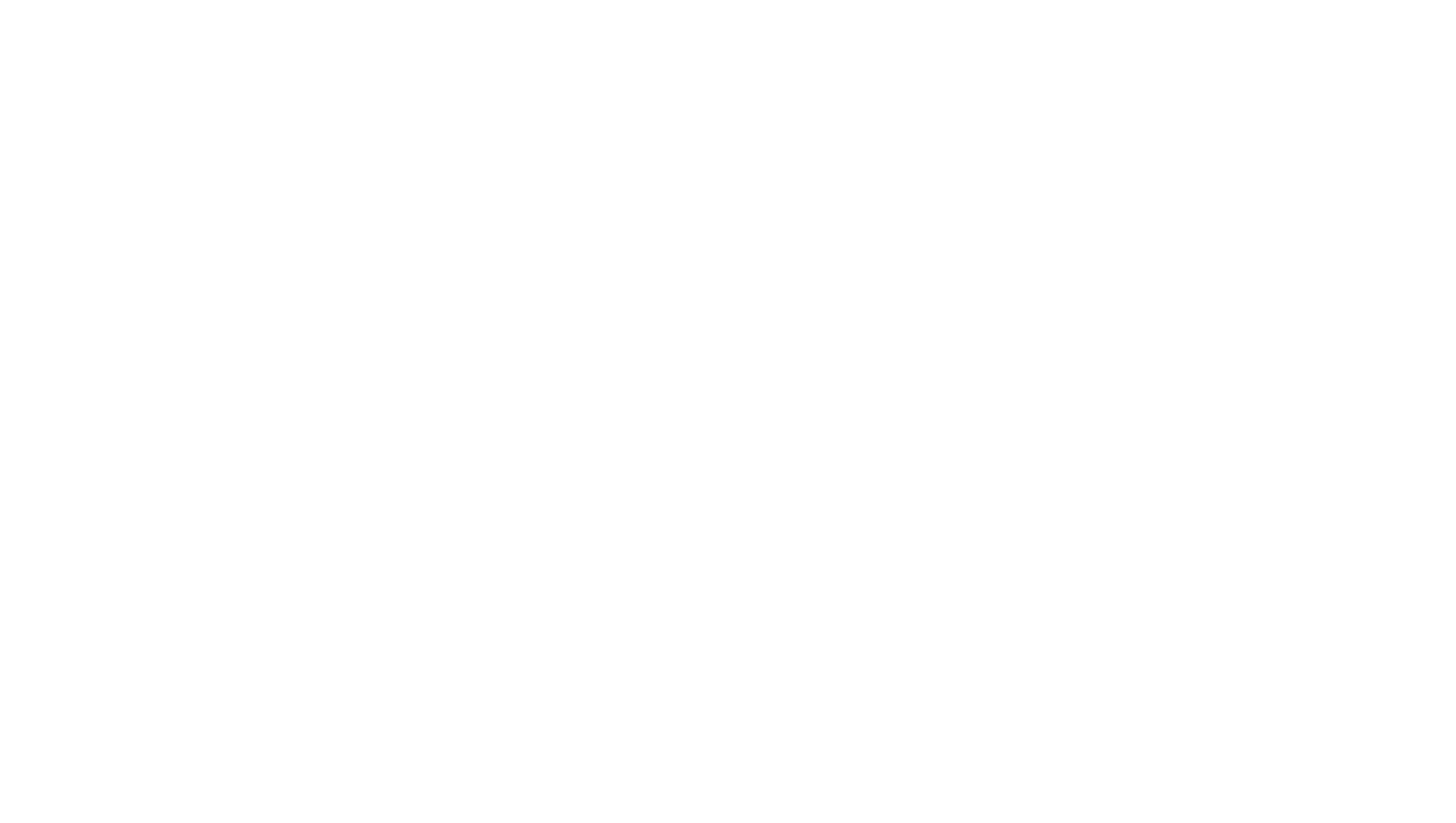 scroll, scrollTop: 0, scrollLeft: 0, axis: both 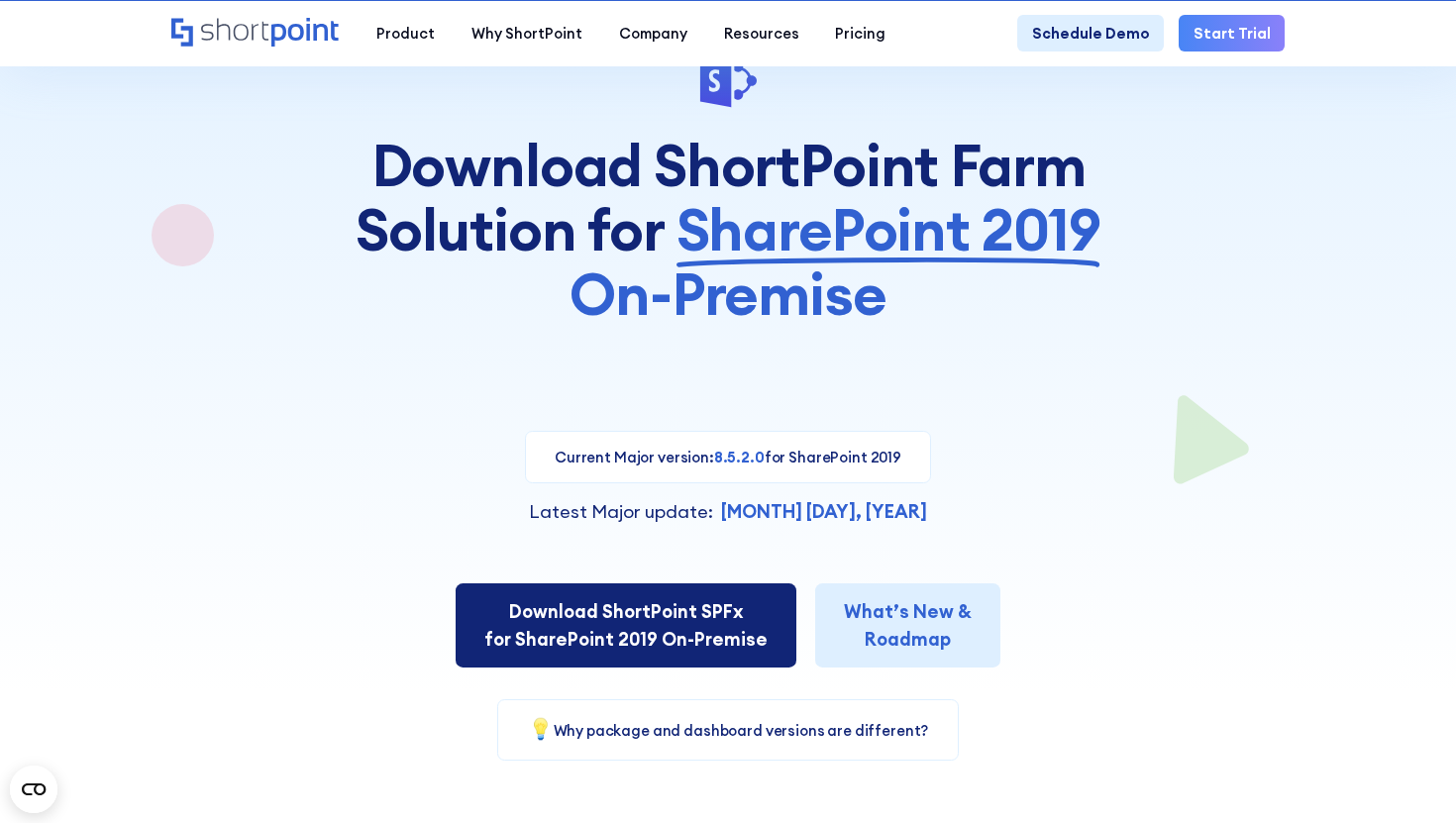 click on "Download ShortPoint SPFx  for SharePoint 2019 On-Premise" at bounding box center (626, 625) 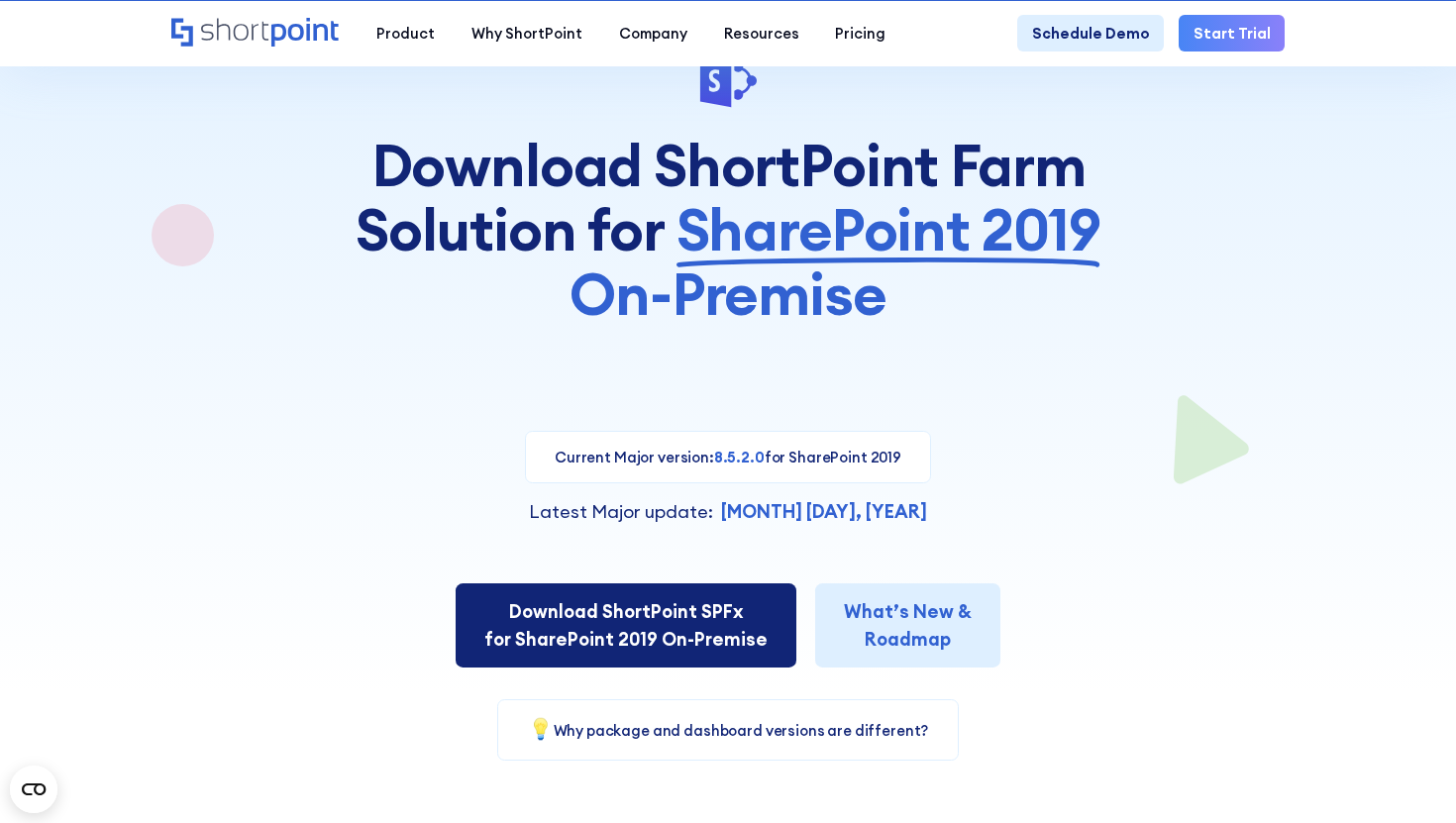 click on "Download ShortPoint SPFx  for SharePoint 2019 On-Premise" at bounding box center (626, 625) 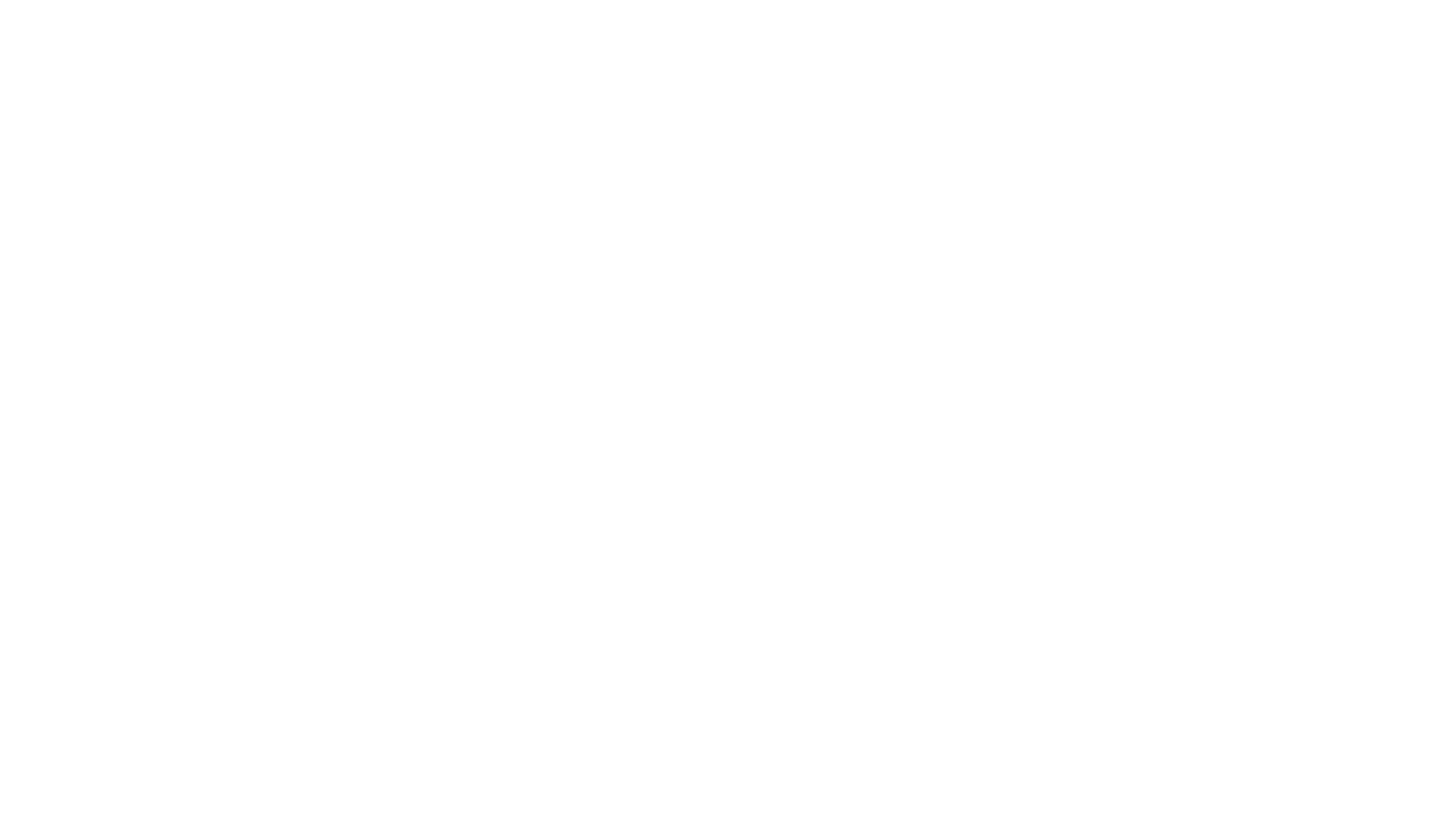 select on "+351" 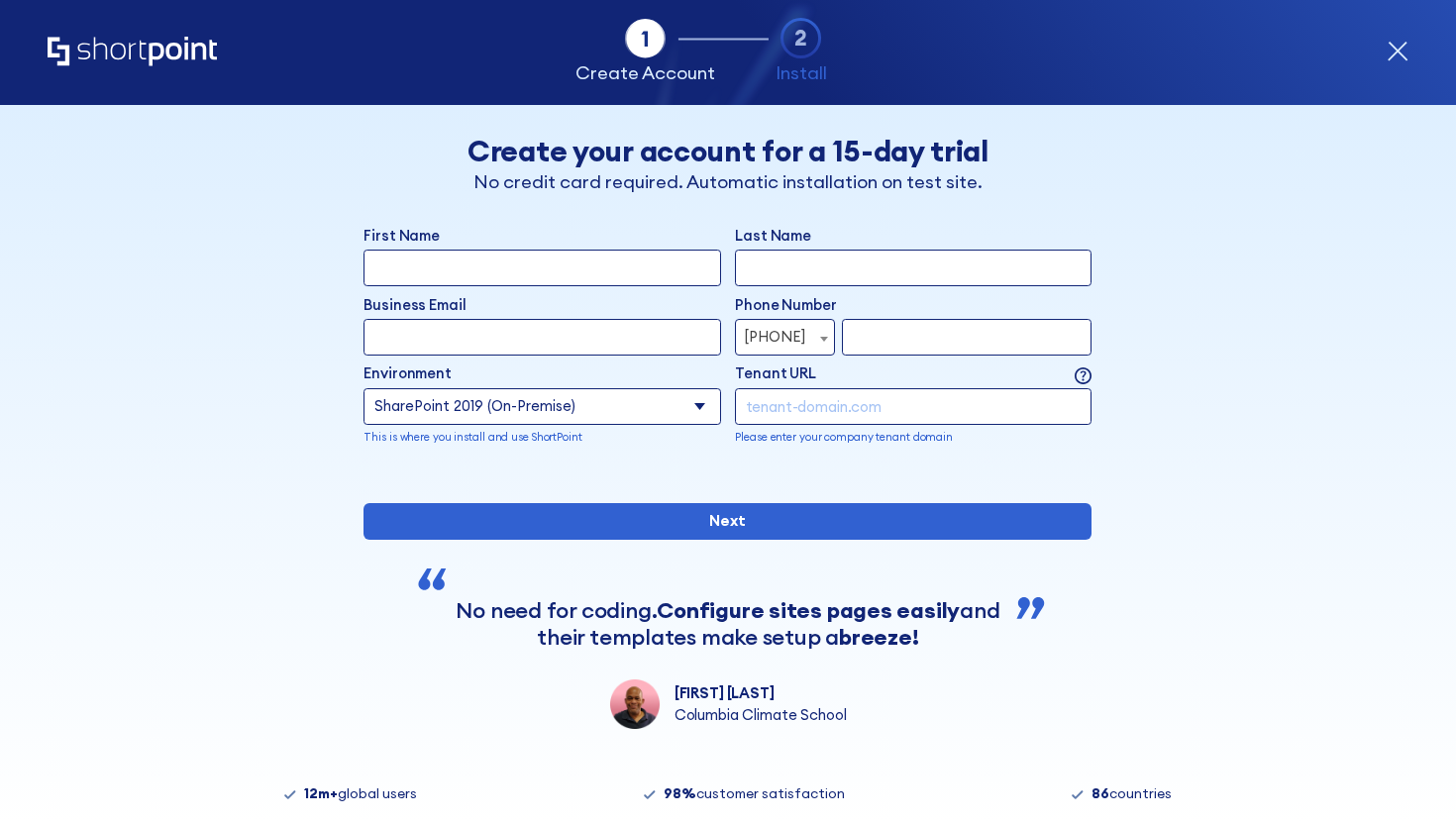 scroll, scrollTop: 0, scrollLeft: 0, axis: both 